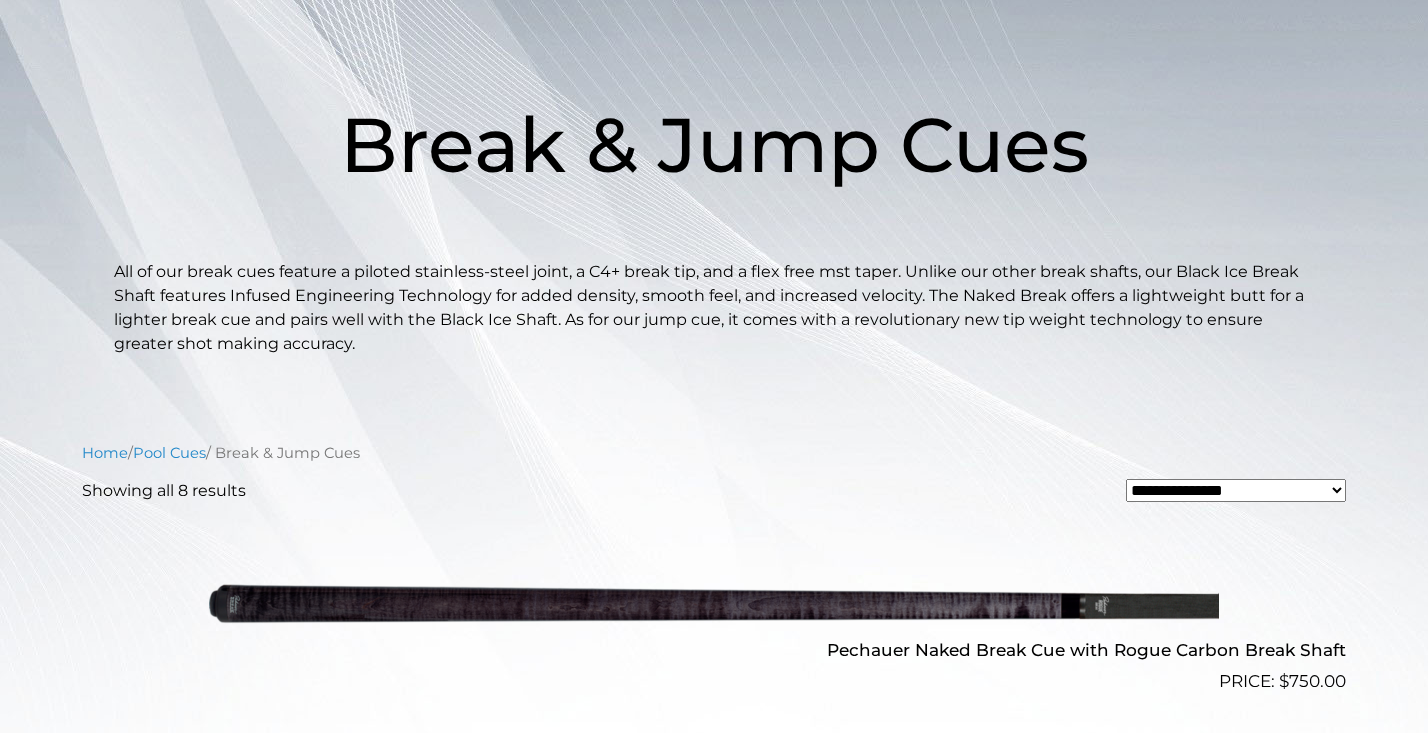 scroll, scrollTop: 238, scrollLeft: 0, axis: vertical 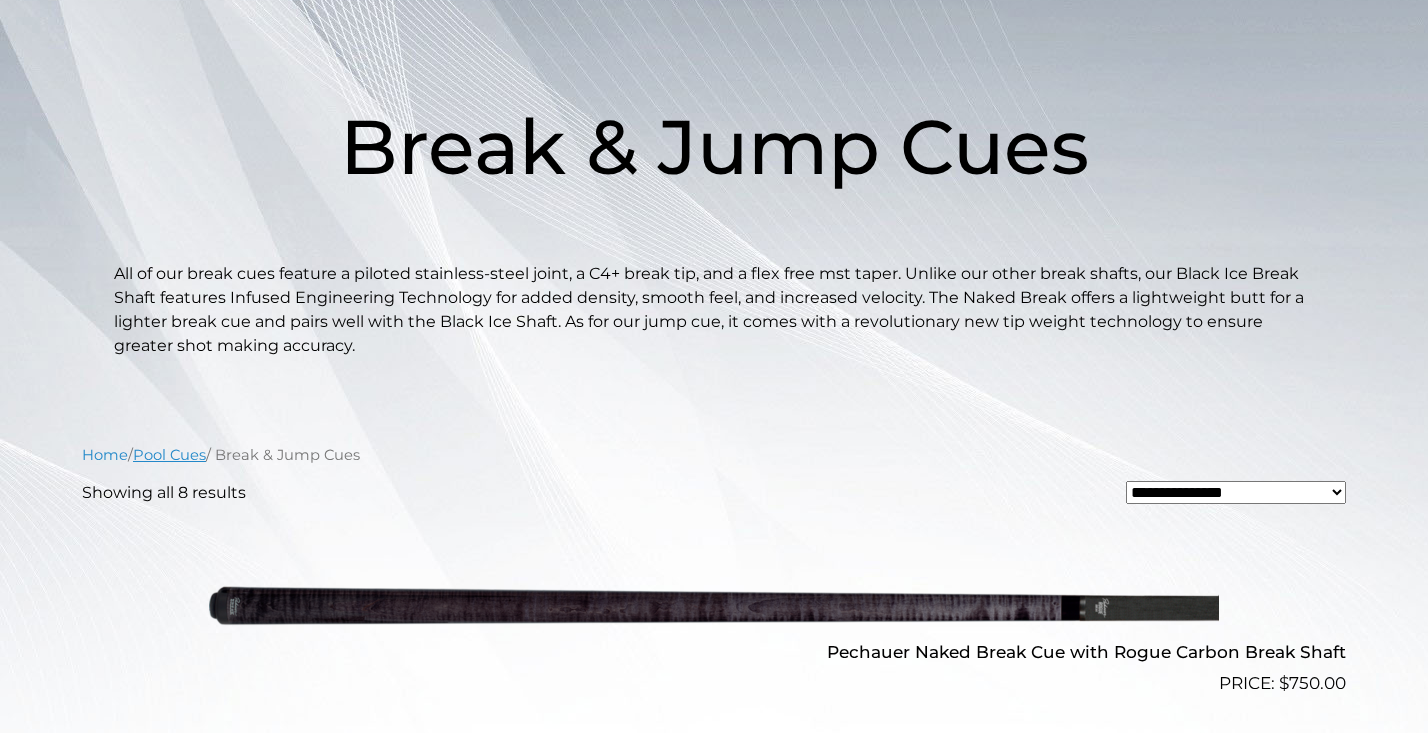 click on "Pool Cues" at bounding box center (169, 455) 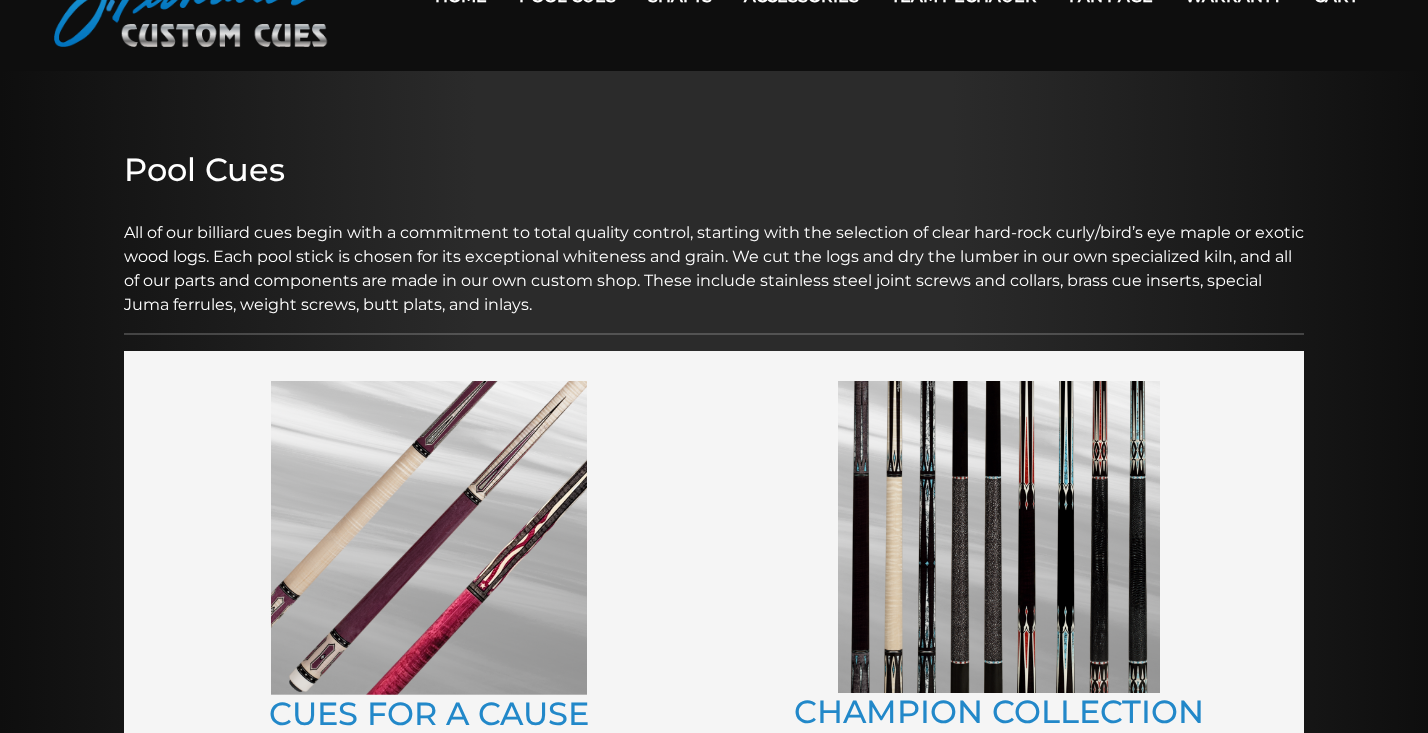 scroll, scrollTop: 0, scrollLeft: 0, axis: both 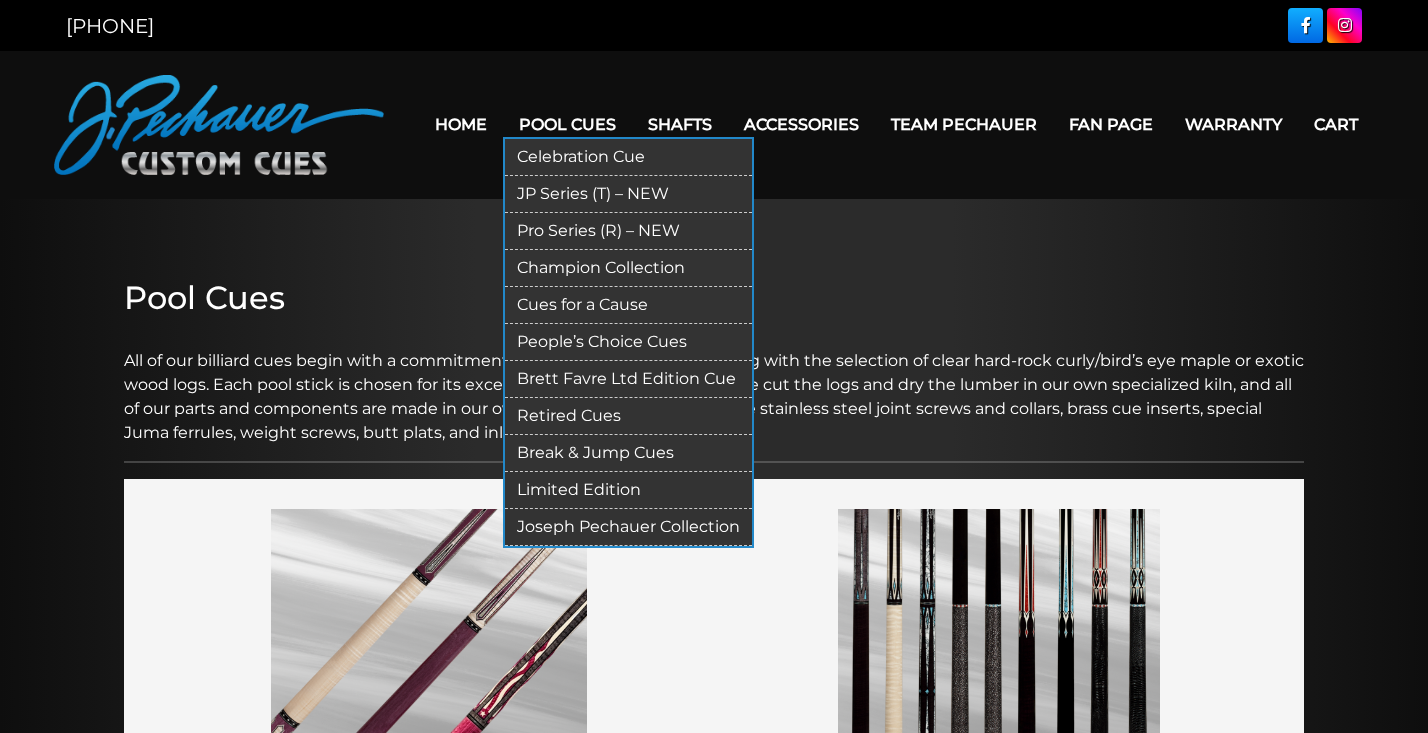 click on "Celebration Cue" at bounding box center (628, 157) 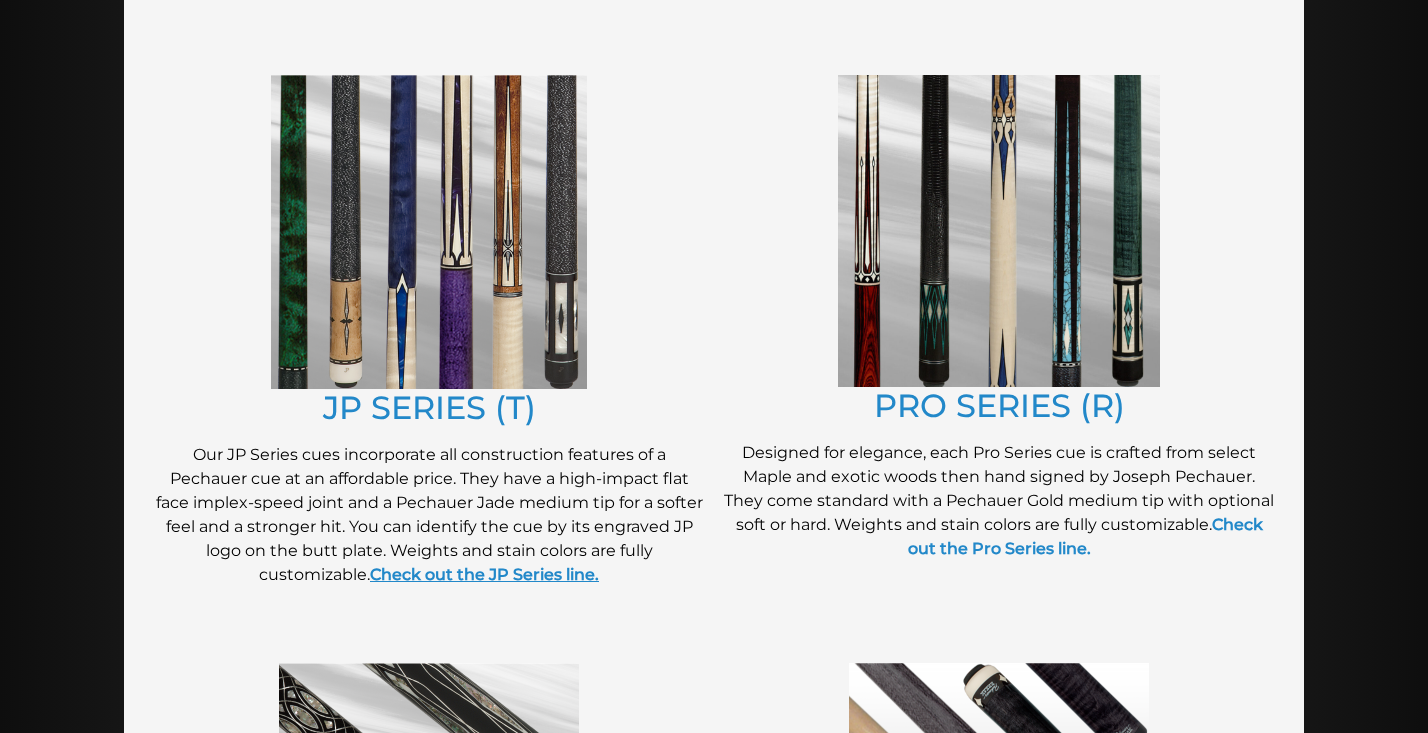 scroll, scrollTop: 1024, scrollLeft: 0, axis: vertical 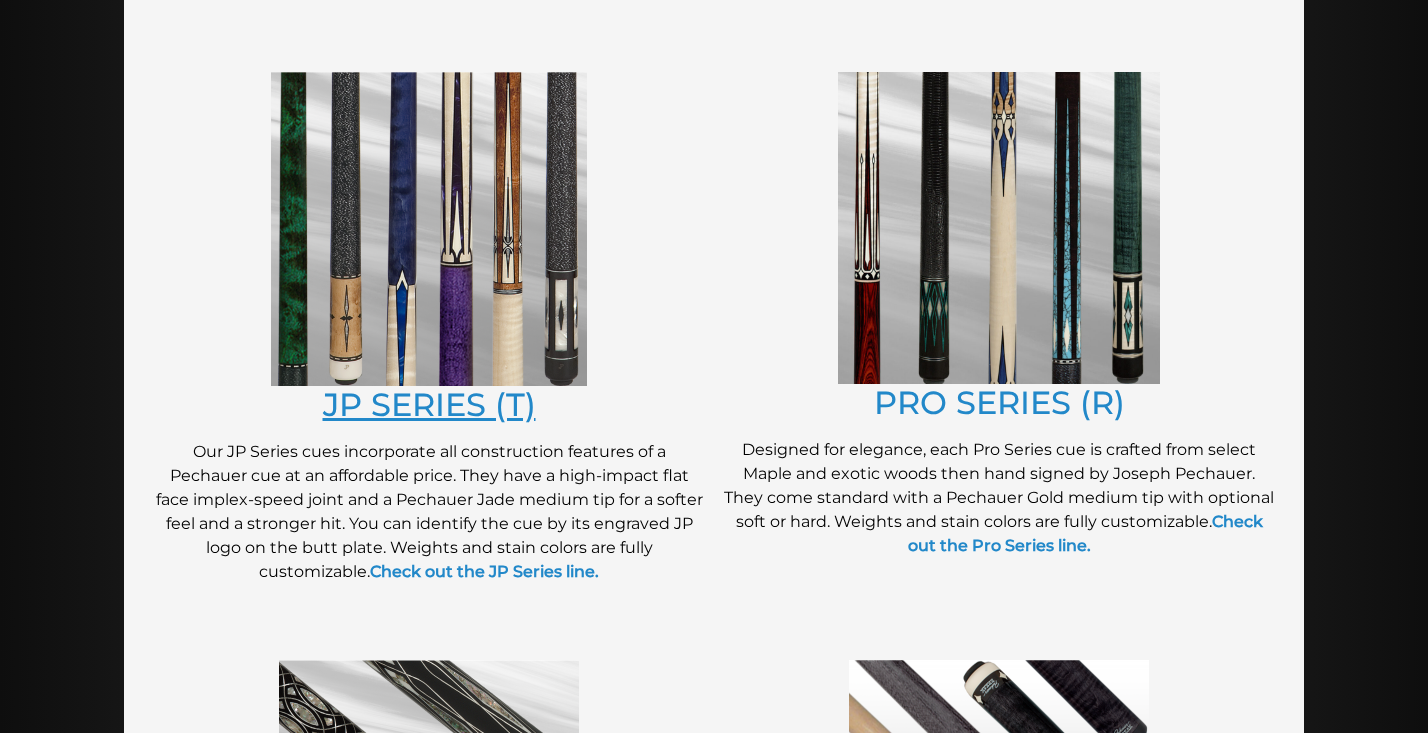 click on "JP SERIES (T)" at bounding box center [429, 404] 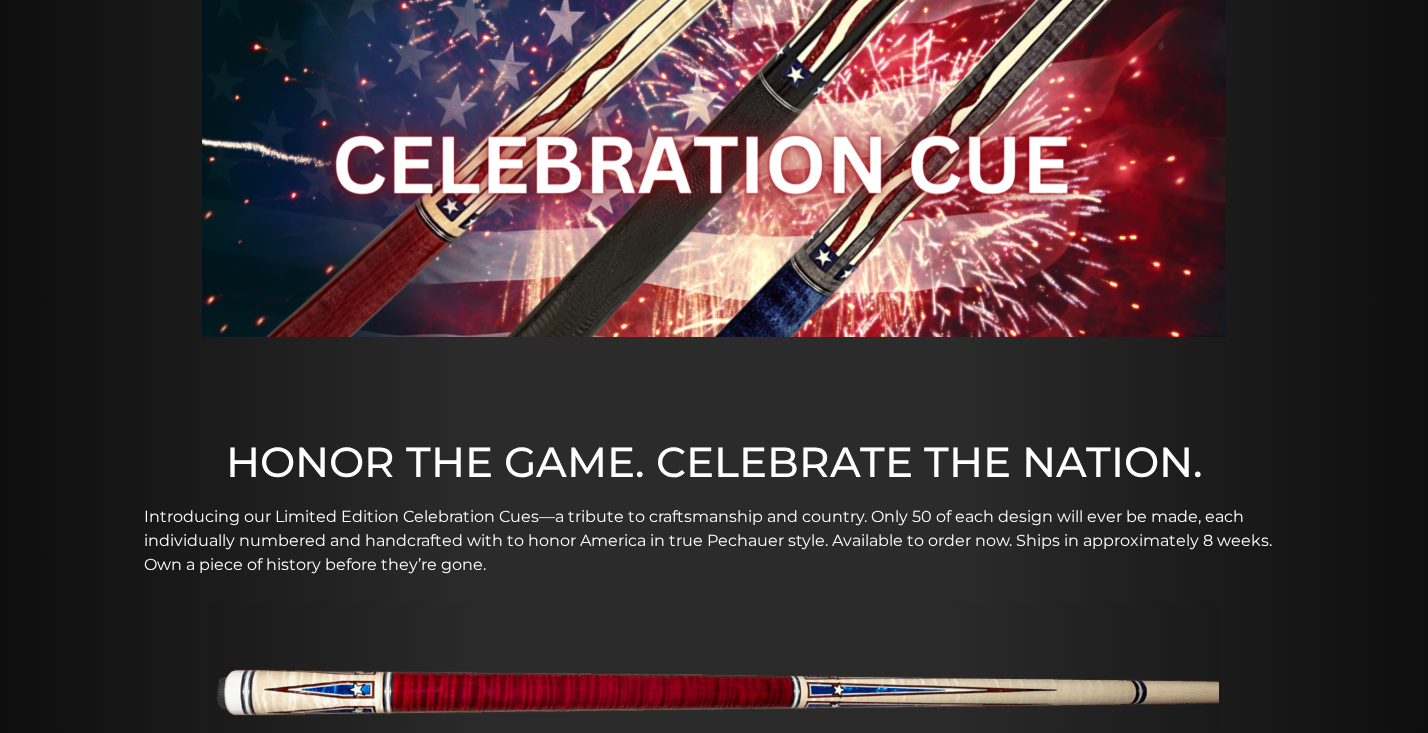 scroll, scrollTop: 0, scrollLeft: 0, axis: both 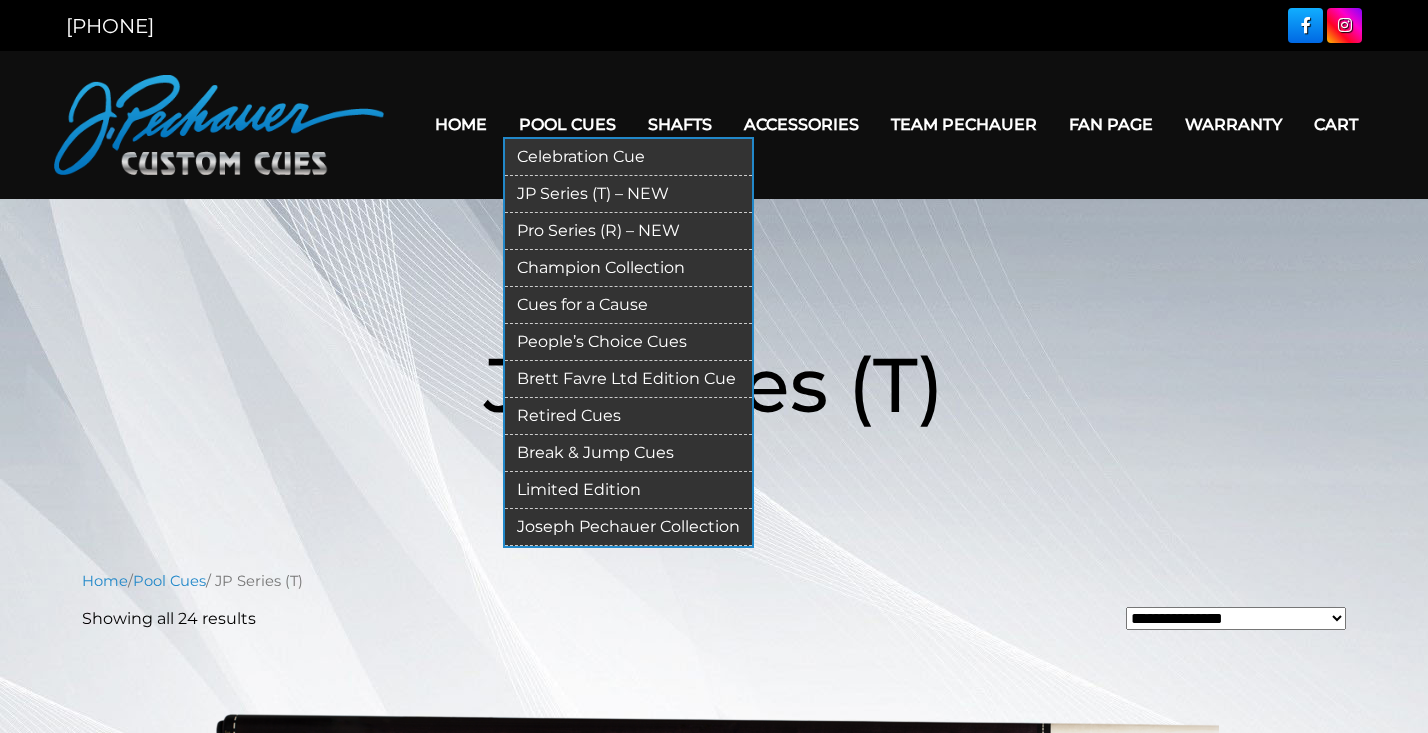 click on "People’s Choice Cues" at bounding box center (628, 342) 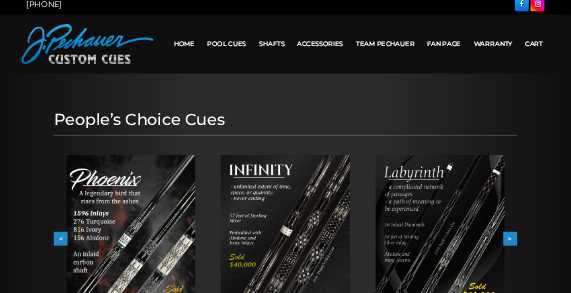 scroll, scrollTop: 0, scrollLeft: 0, axis: both 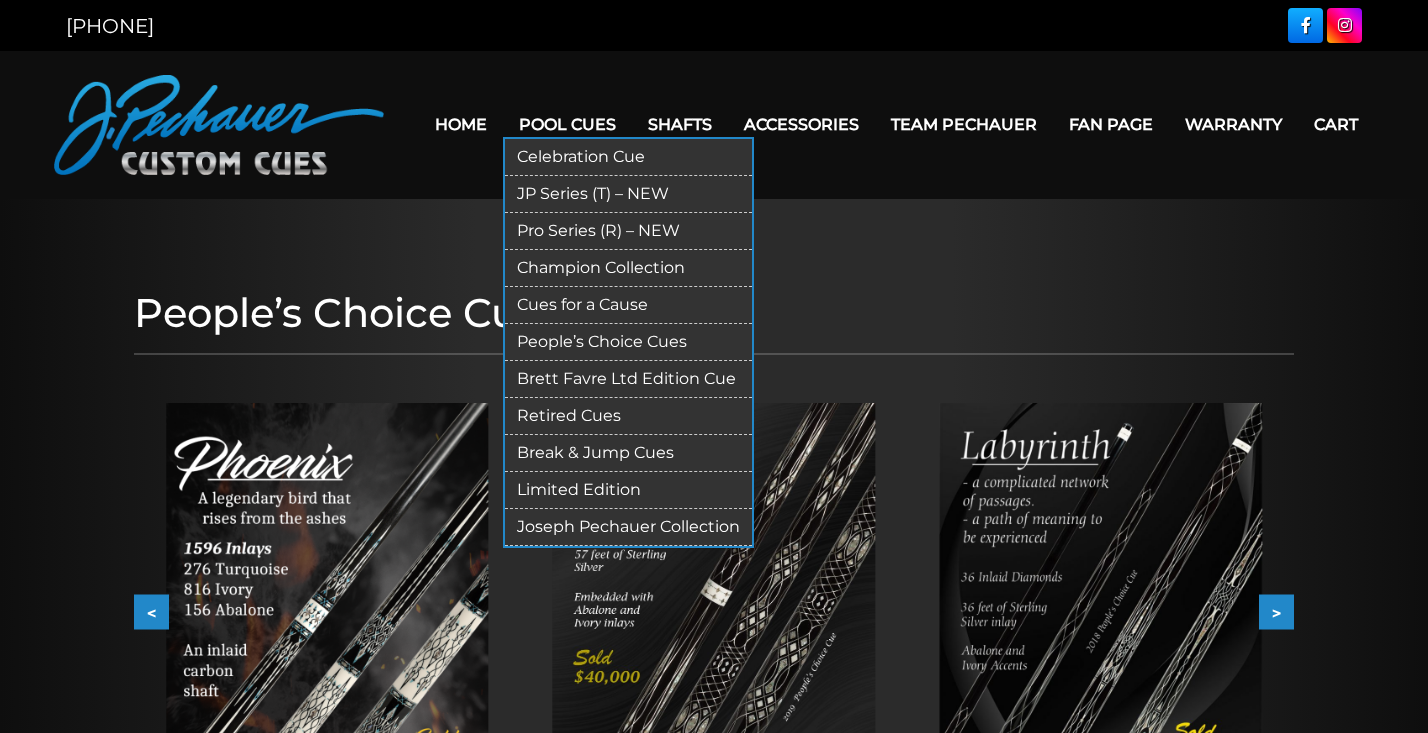 click on "Retired Cues" at bounding box center (628, 416) 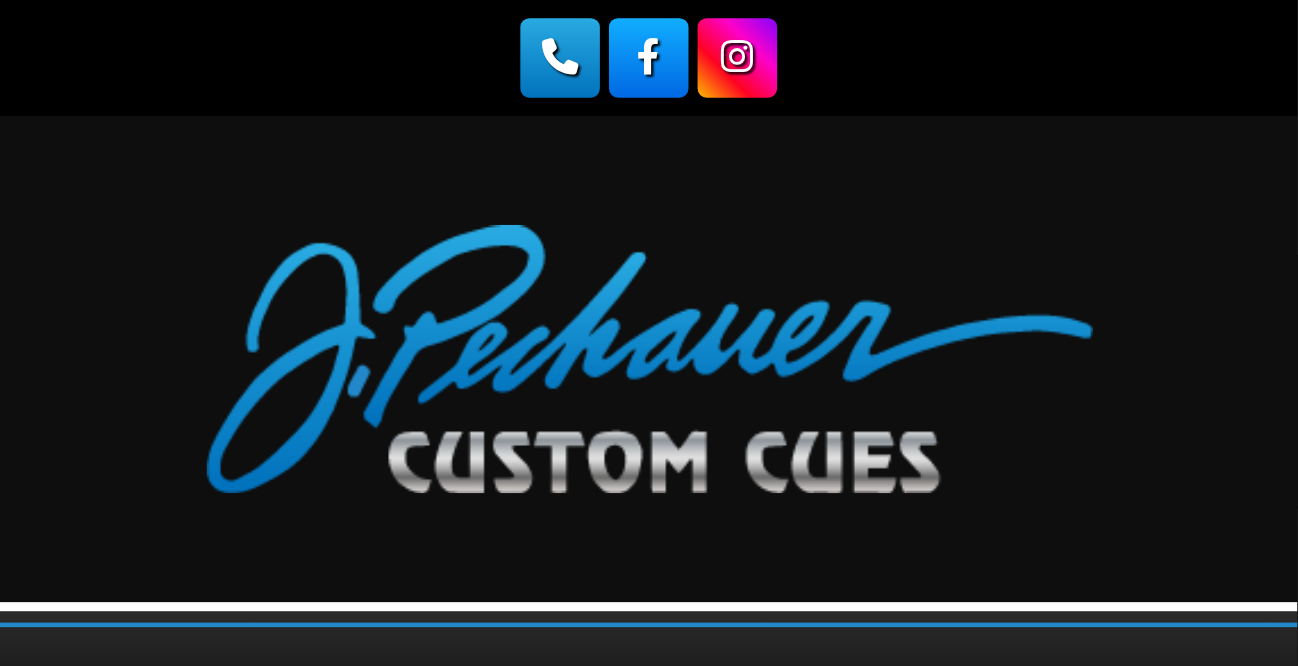 scroll, scrollTop: 0, scrollLeft: 0, axis: both 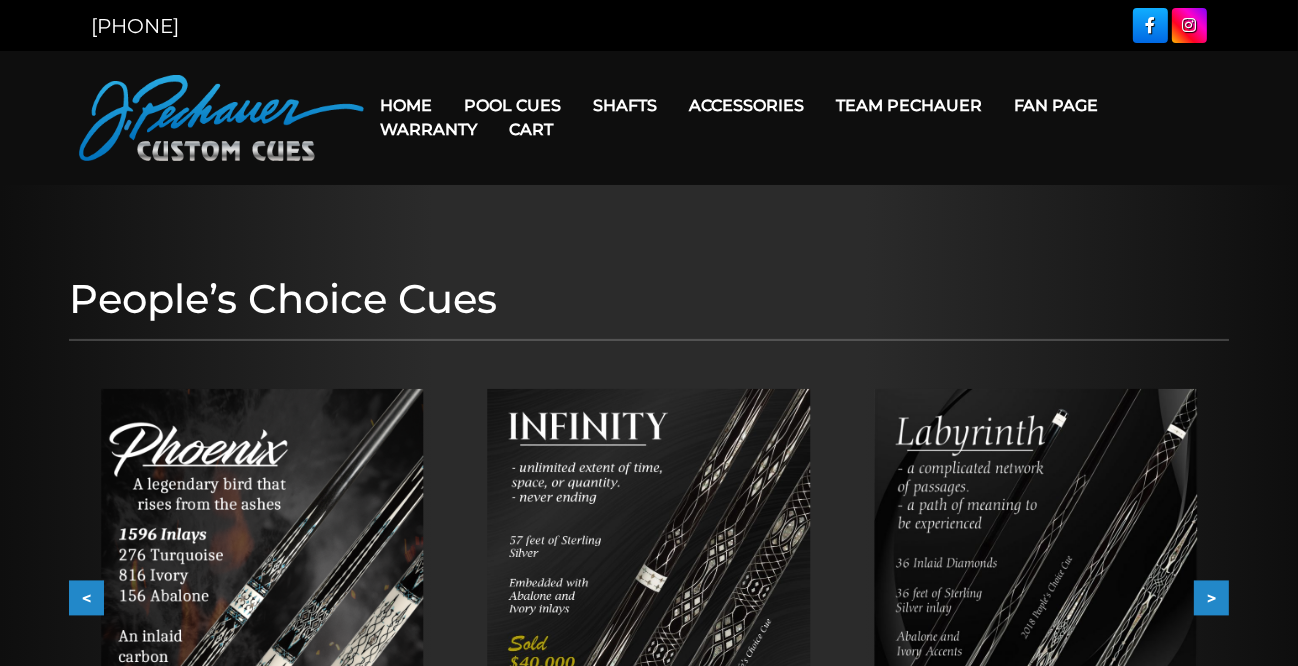 drag, startPoint x: 412, startPoint y: 0, endPoint x: 823, endPoint y: 68, distance: 416.5873 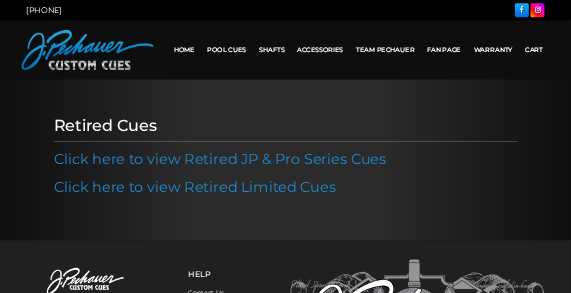 scroll, scrollTop: 0, scrollLeft: 0, axis: both 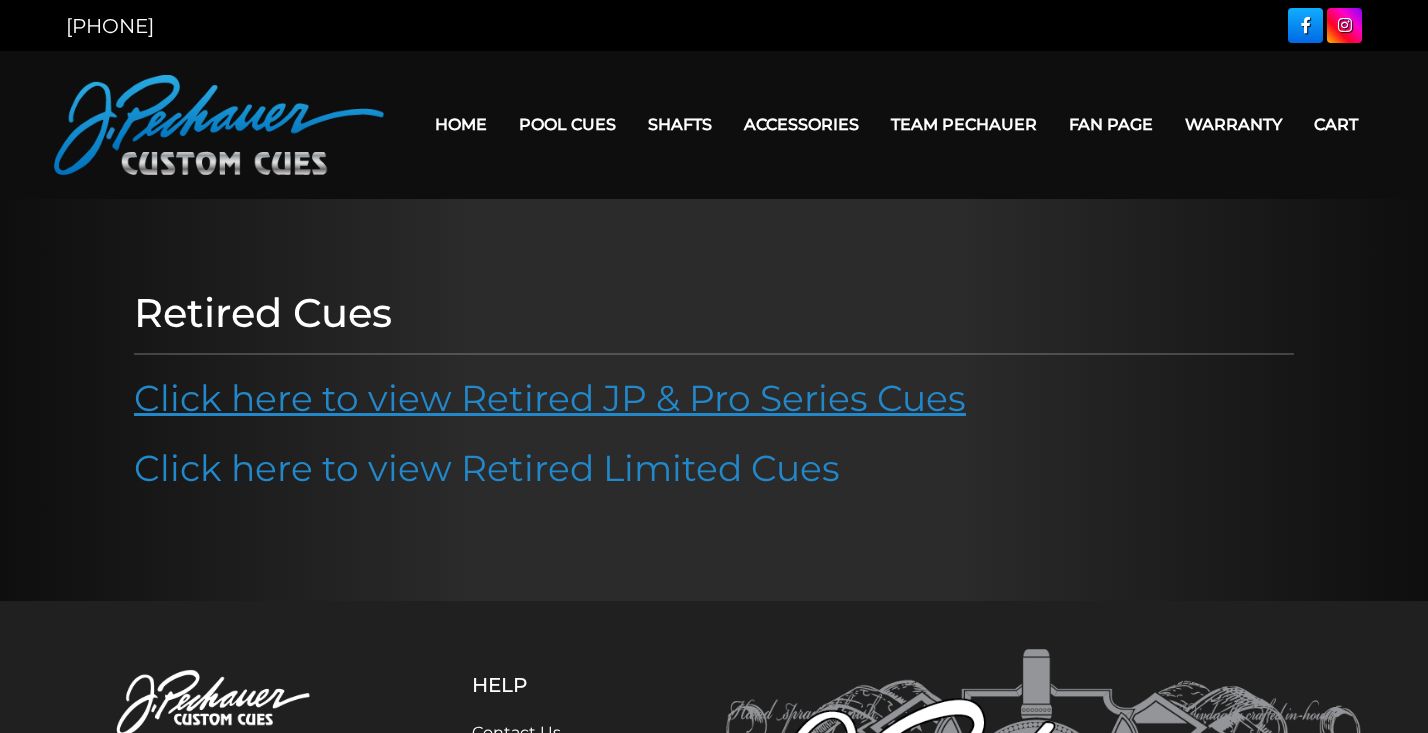 click on "Click here to view Retired JP & Pro Series Cues" at bounding box center (550, 398) 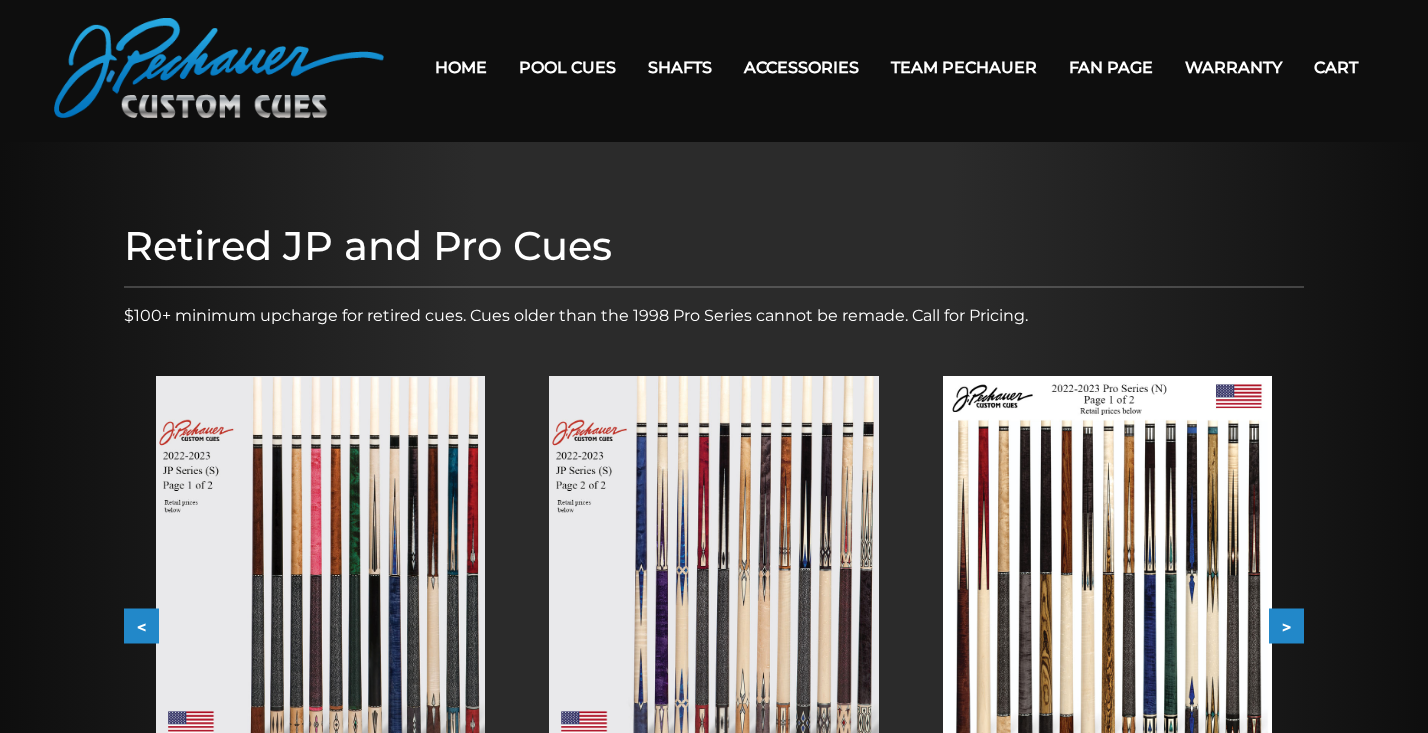 scroll, scrollTop: 0, scrollLeft: 0, axis: both 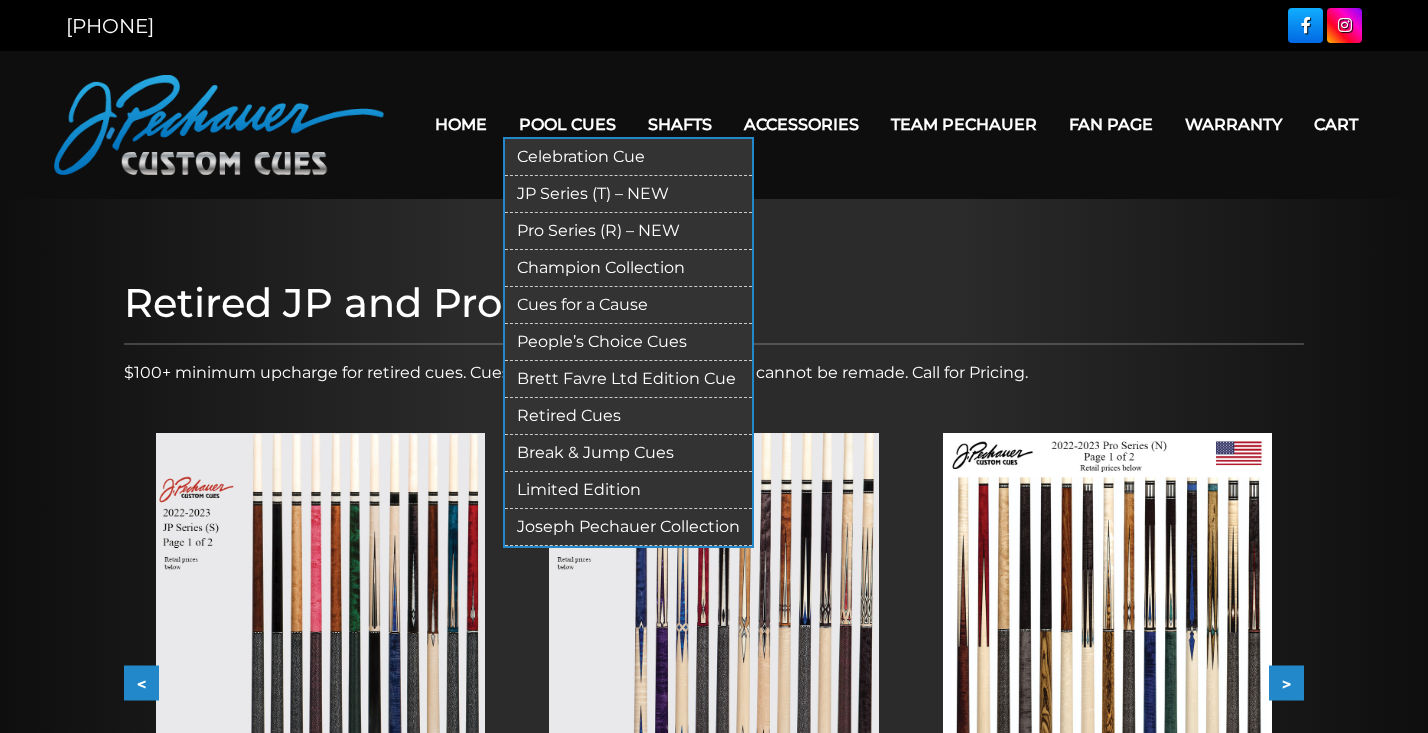click on "Joseph Pechauer Collection" at bounding box center (628, 527) 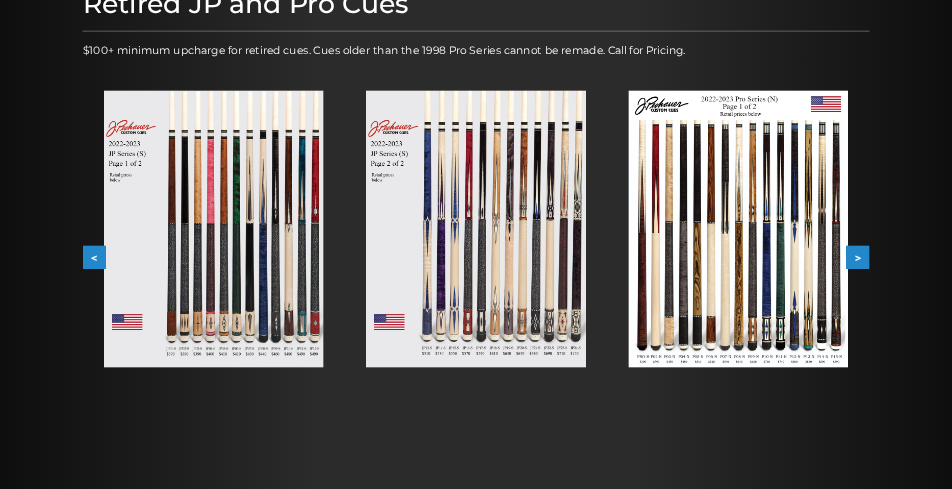 scroll, scrollTop: 300, scrollLeft: 0, axis: vertical 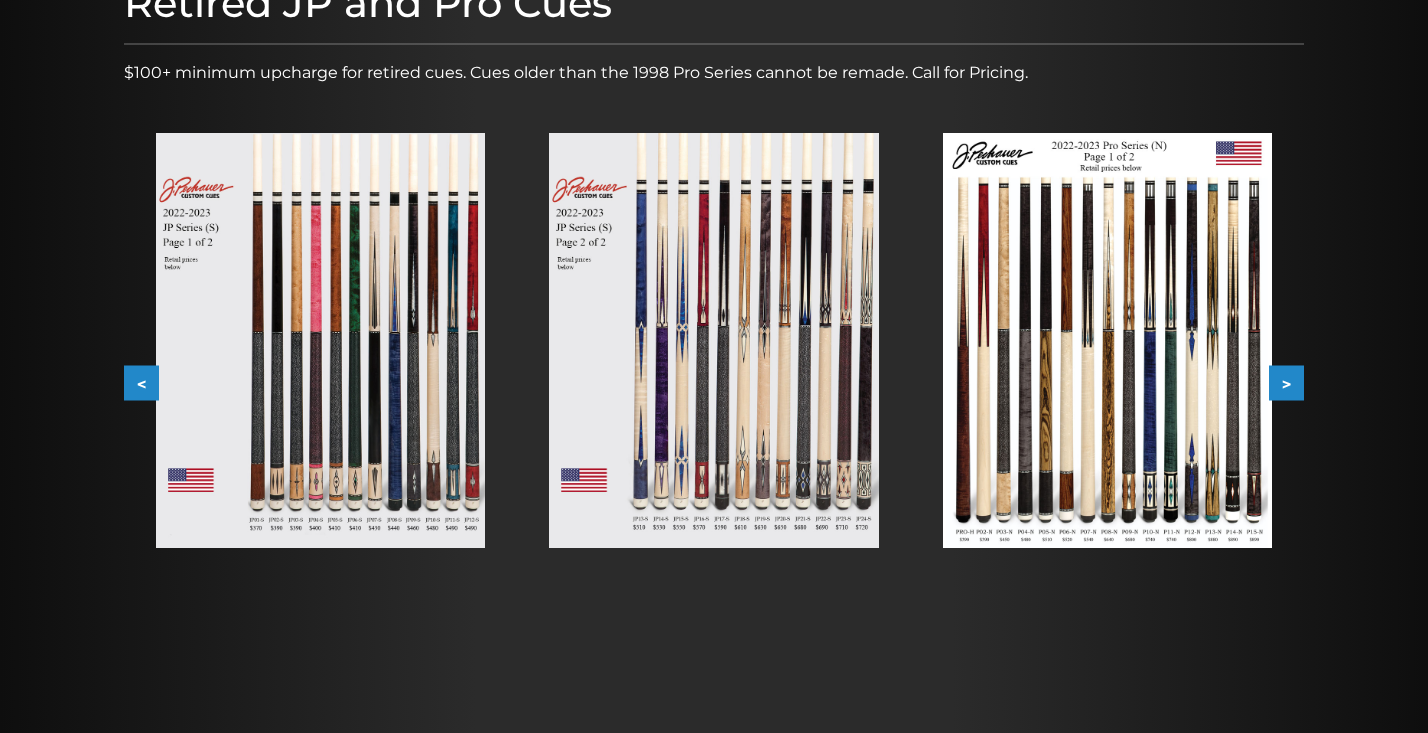 click at bounding box center (1107, 340) 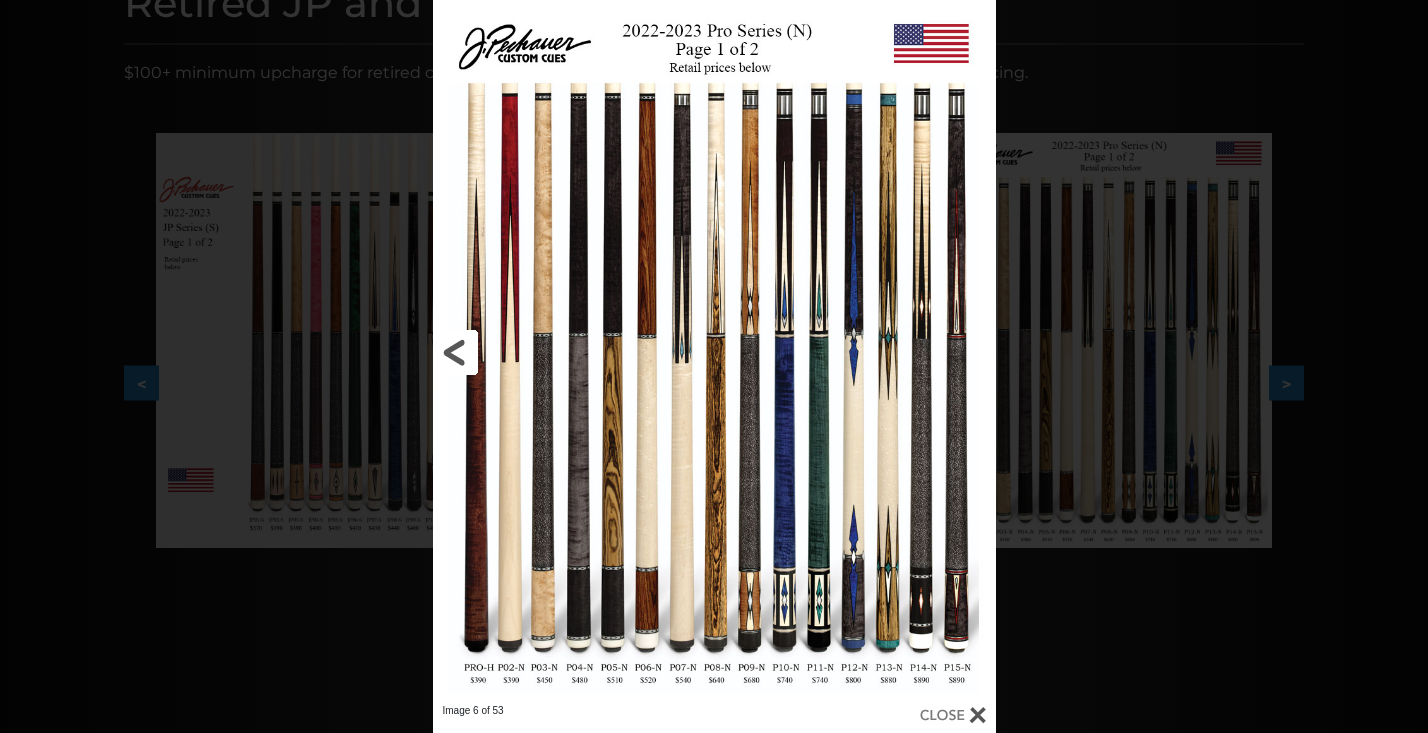 click at bounding box center [559, 352] 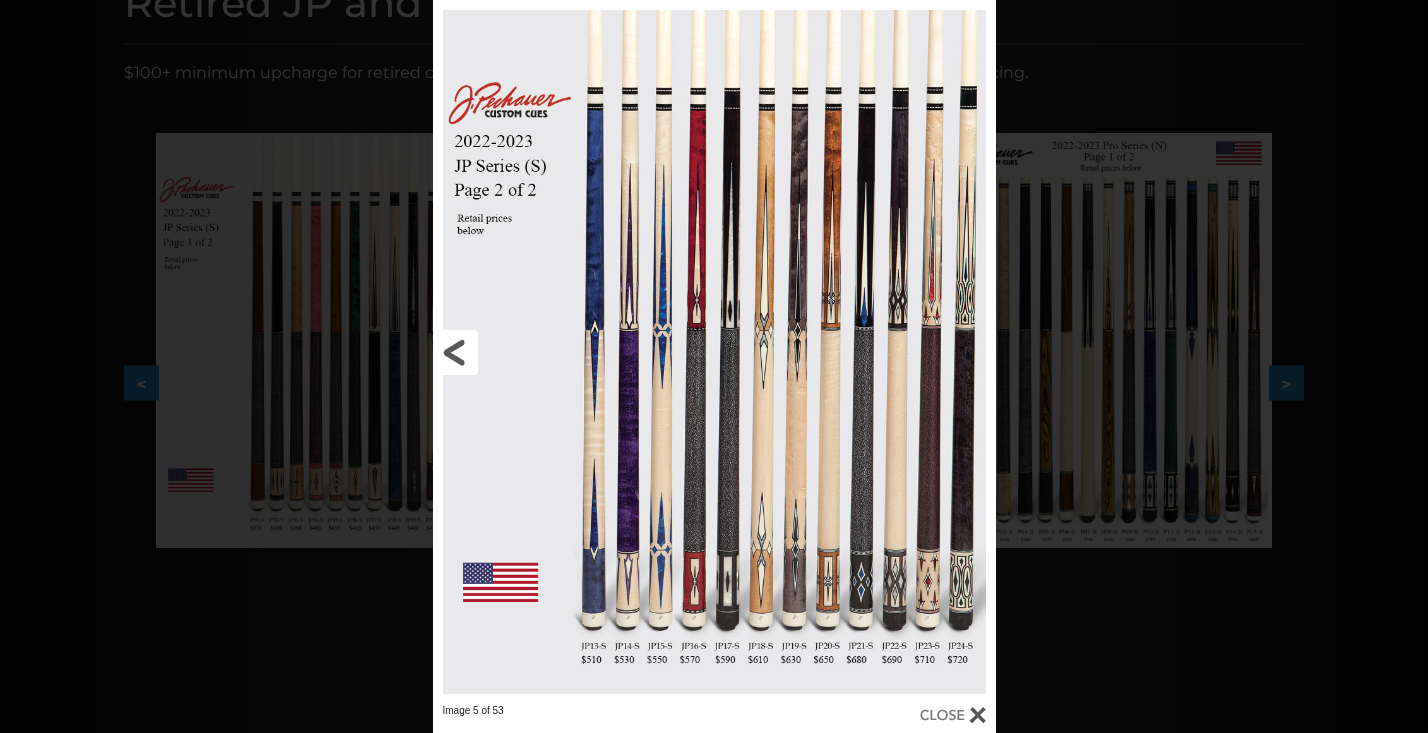 click at bounding box center [559, 352] 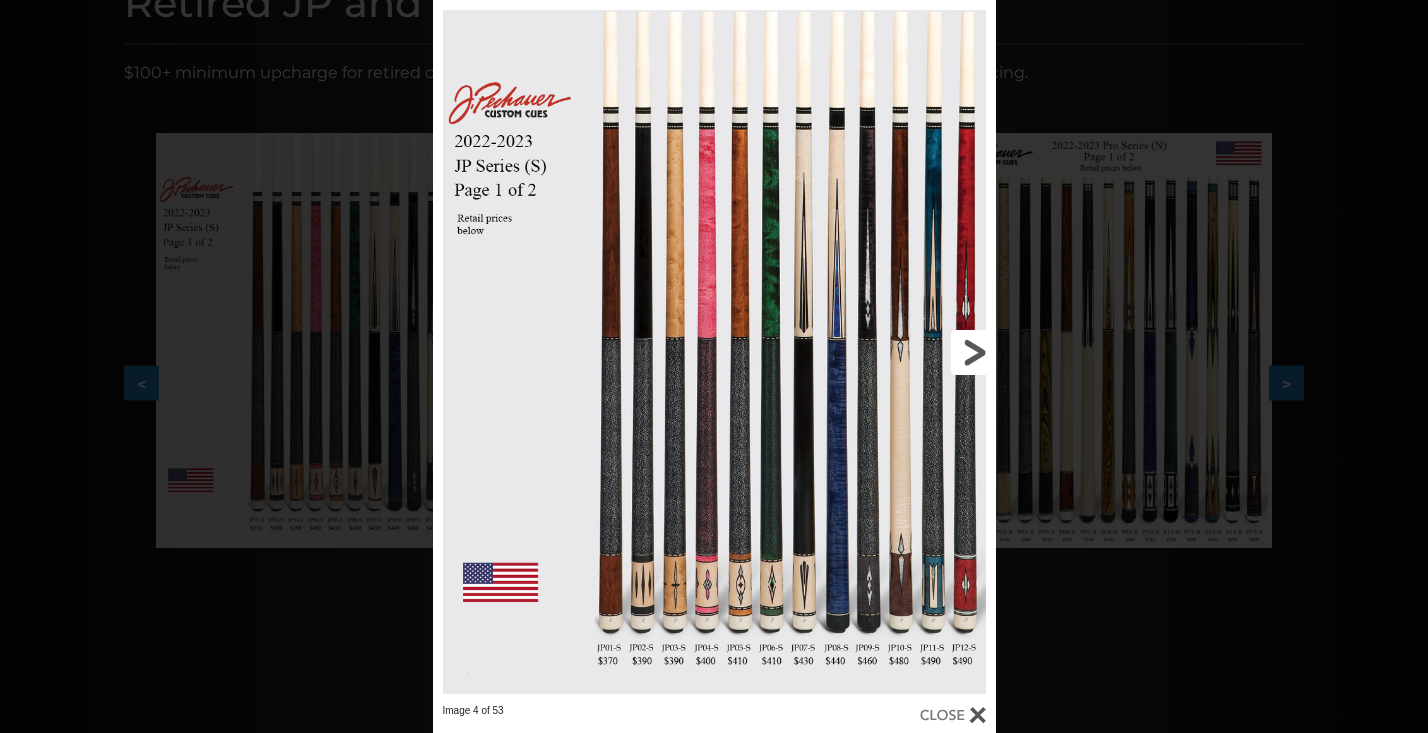 click at bounding box center [868, 352] 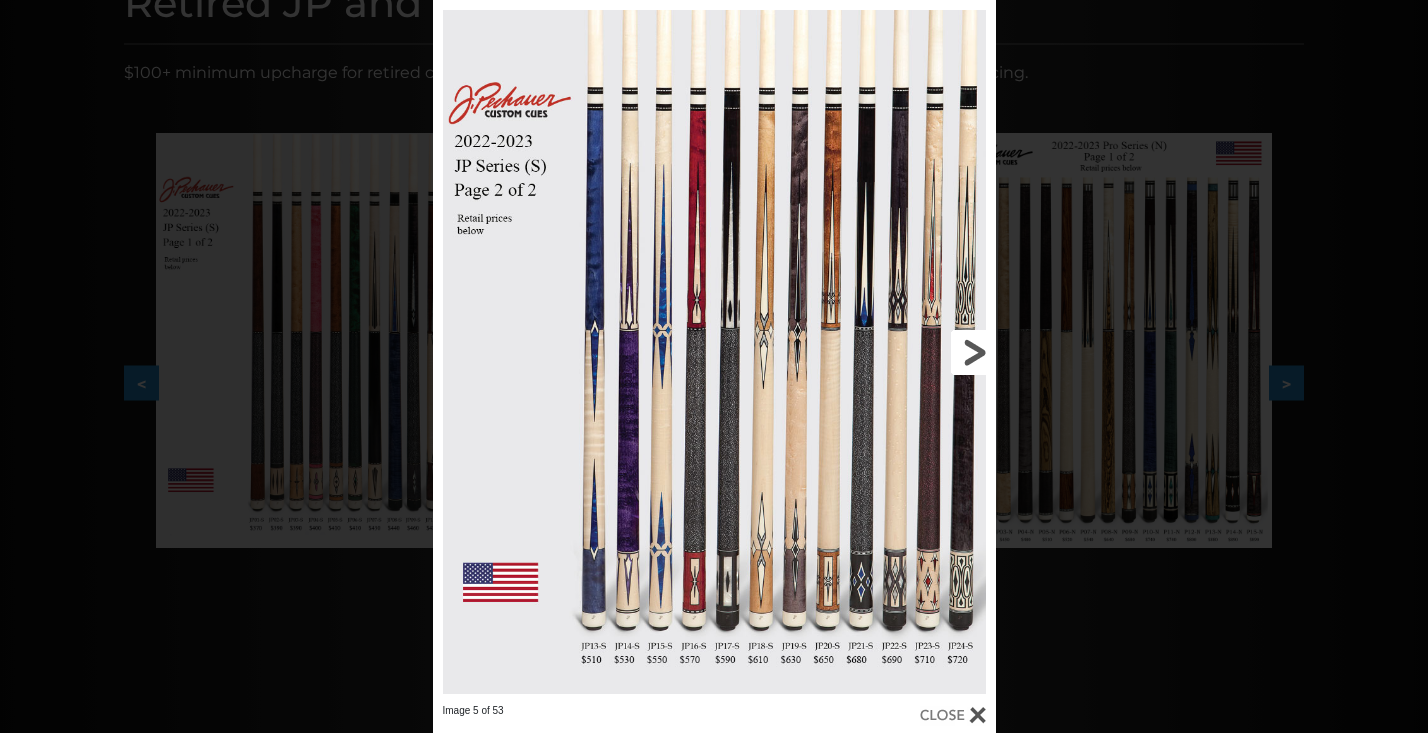 click at bounding box center (868, 352) 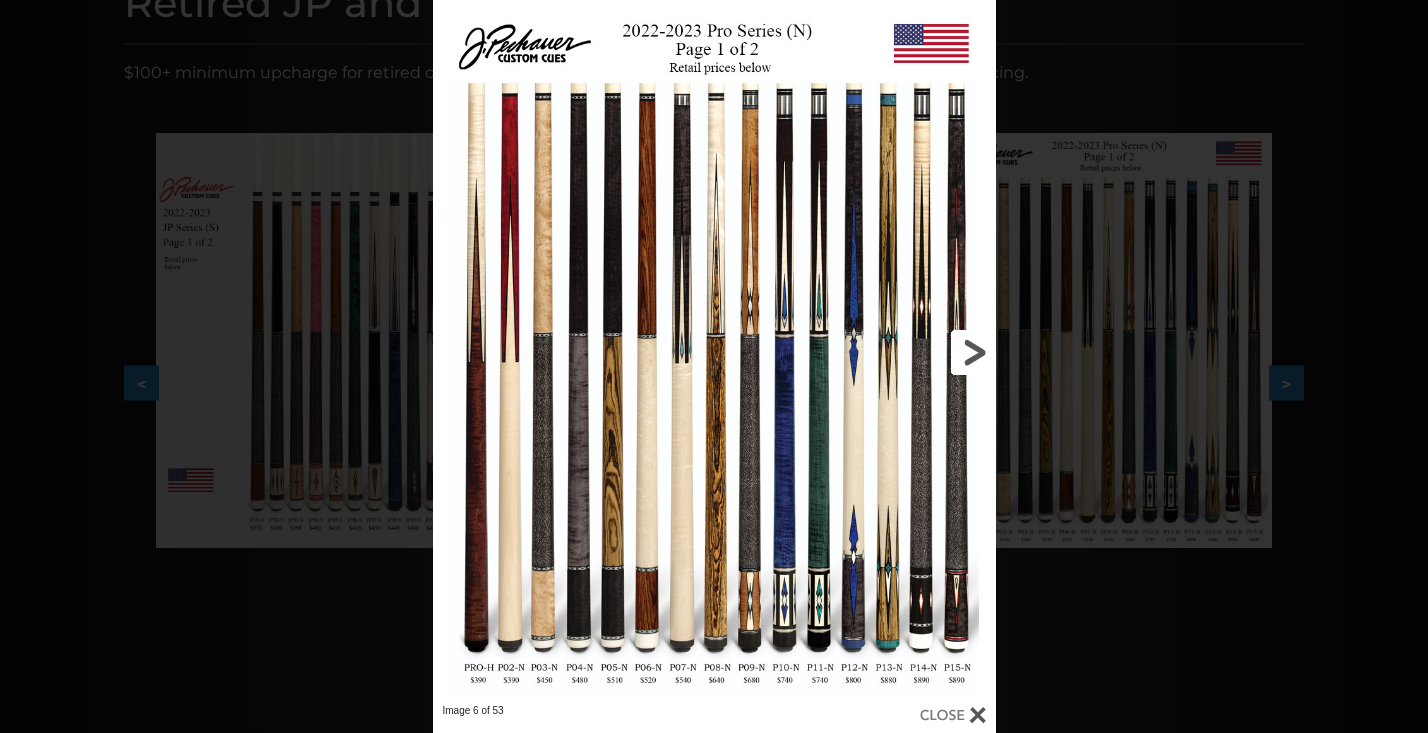 click at bounding box center [868, 352] 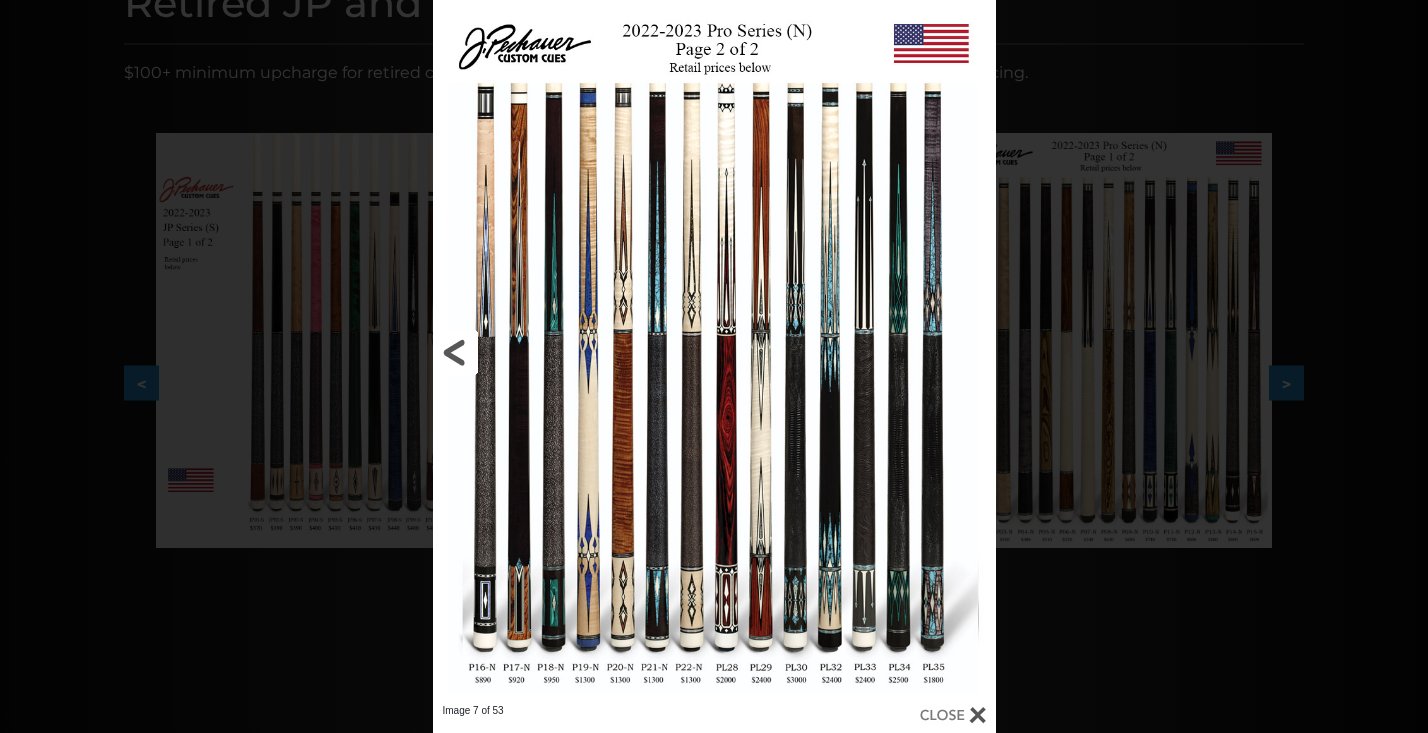 click at bounding box center [559, 352] 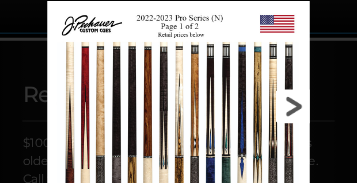 scroll, scrollTop: 299, scrollLeft: 0, axis: vertical 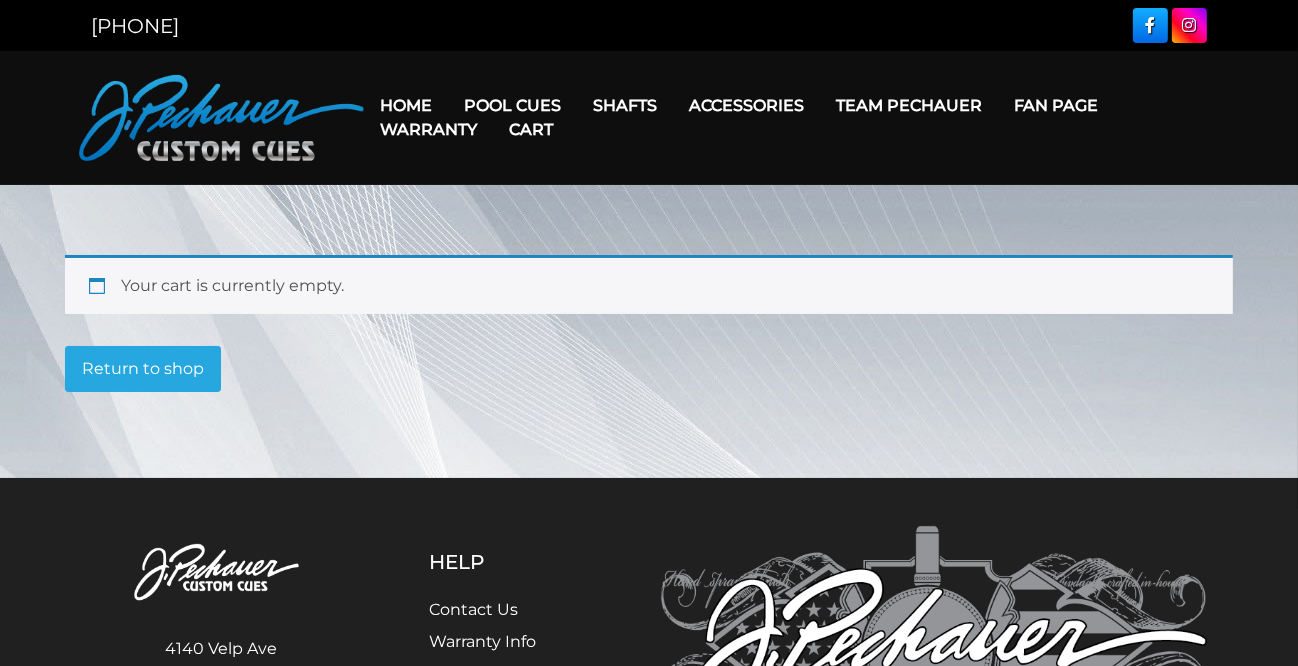 click on "Warranty" at bounding box center (428, 129) 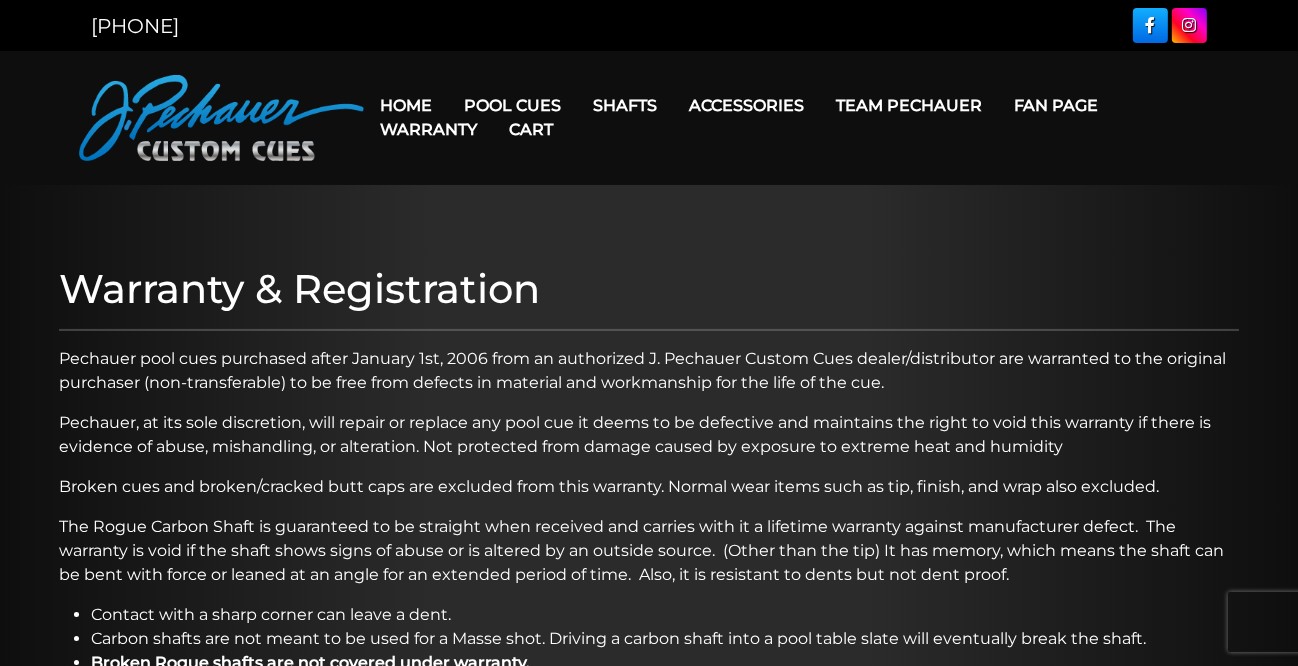 scroll, scrollTop: 0, scrollLeft: 0, axis: both 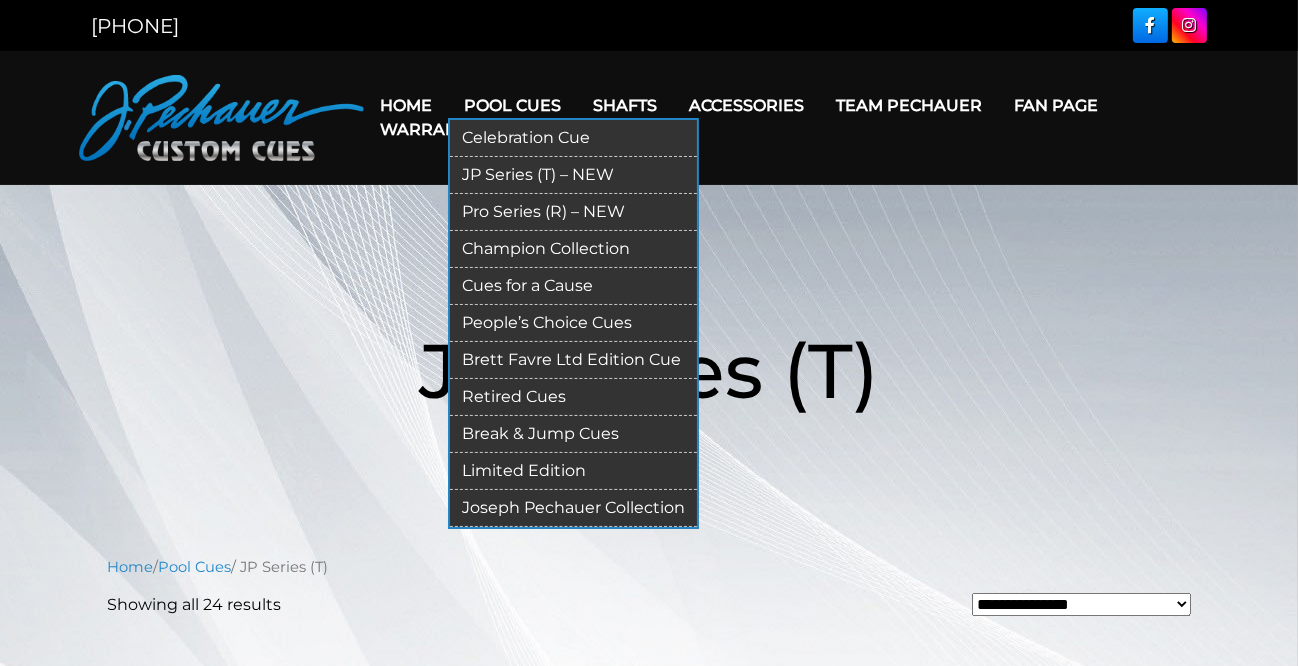 click on "Pro Series (R) – NEW" at bounding box center [573, 212] 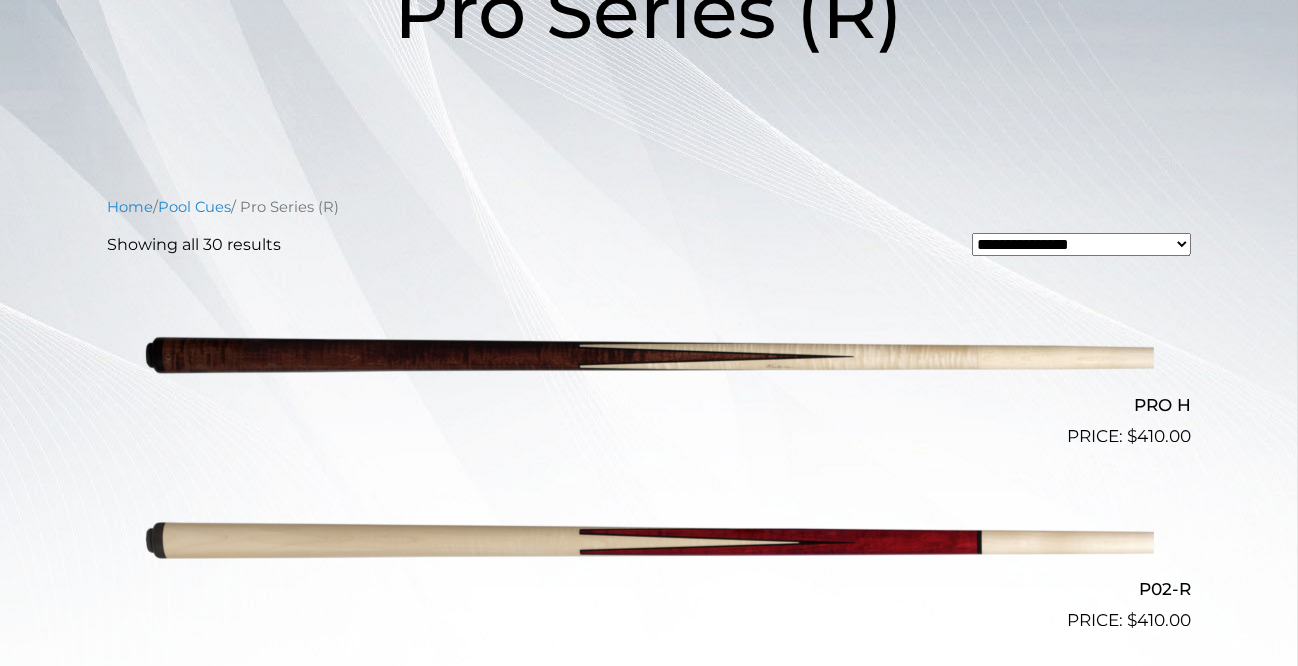 scroll, scrollTop: 363, scrollLeft: 0, axis: vertical 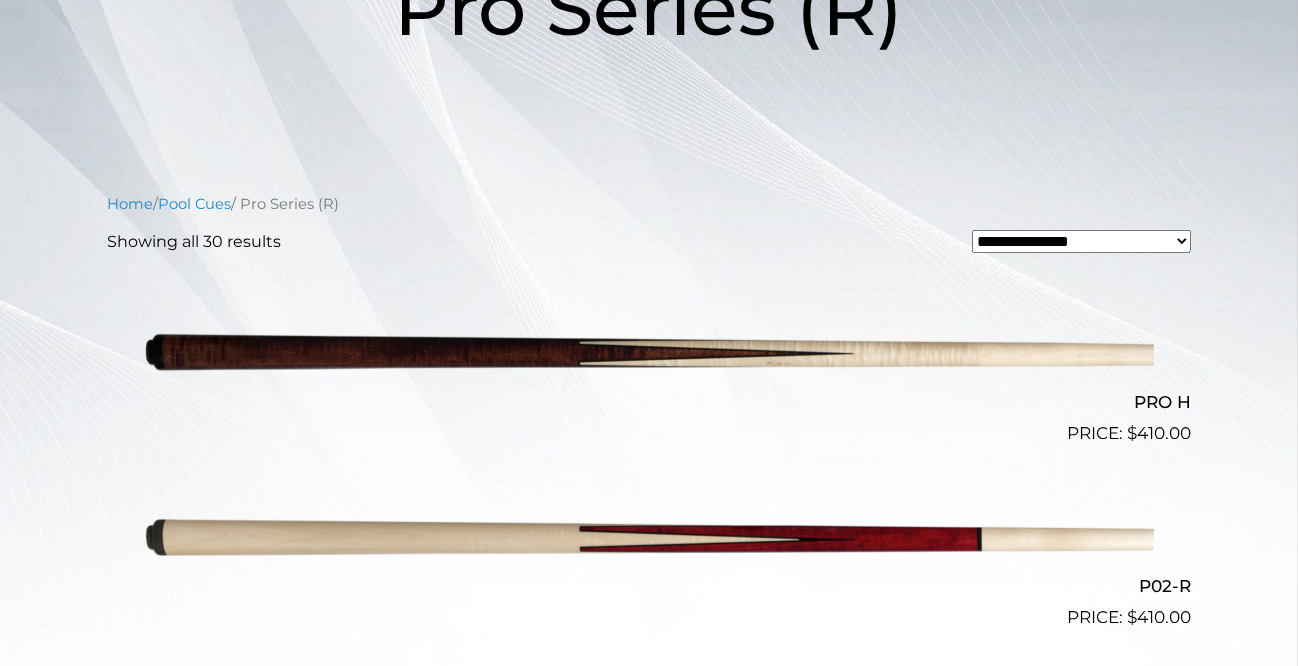 click at bounding box center [649, 354] 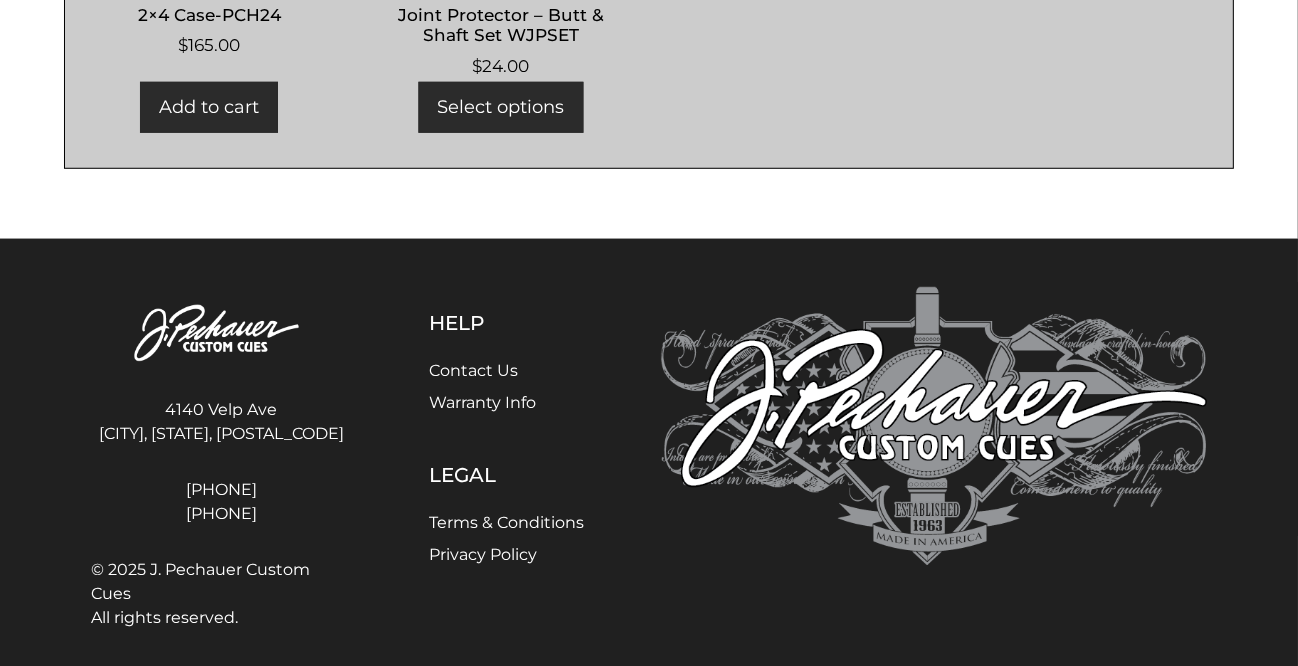 scroll, scrollTop: 1531, scrollLeft: 0, axis: vertical 